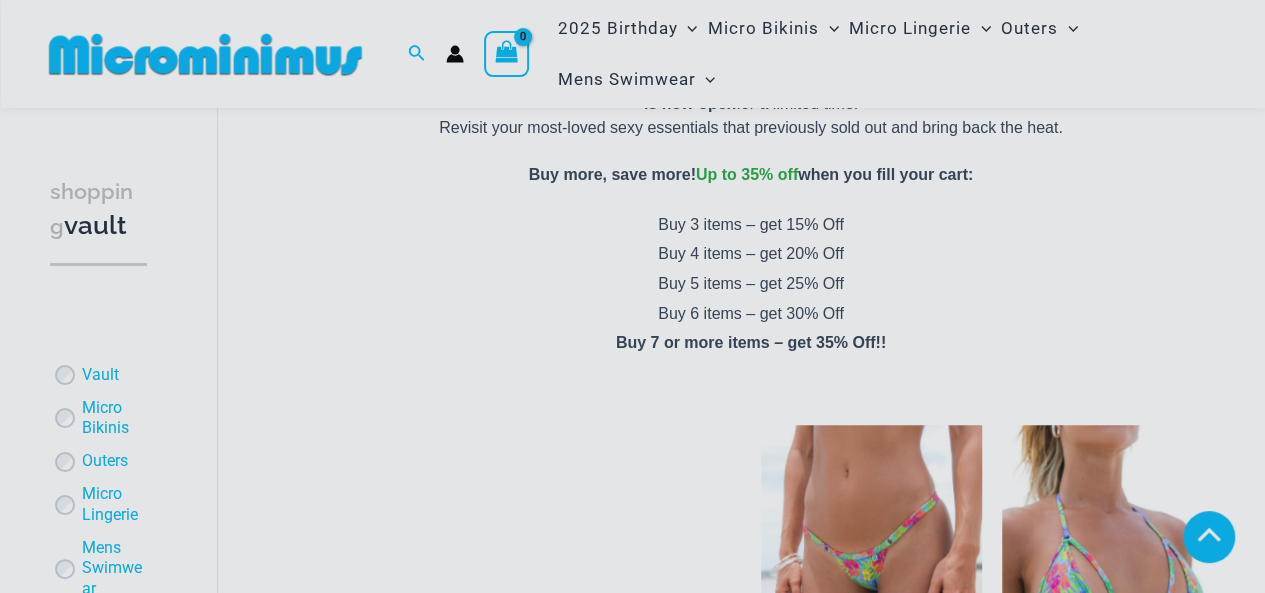 scroll, scrollTop: 480, scrollLeft: 0, axis: vertical 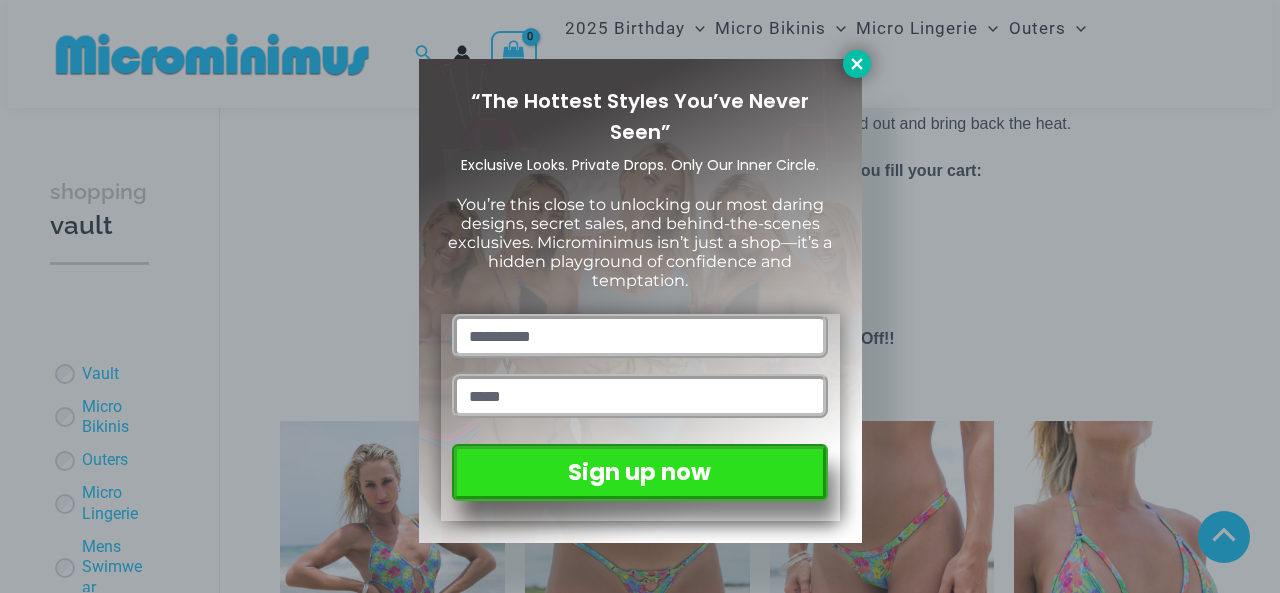 click 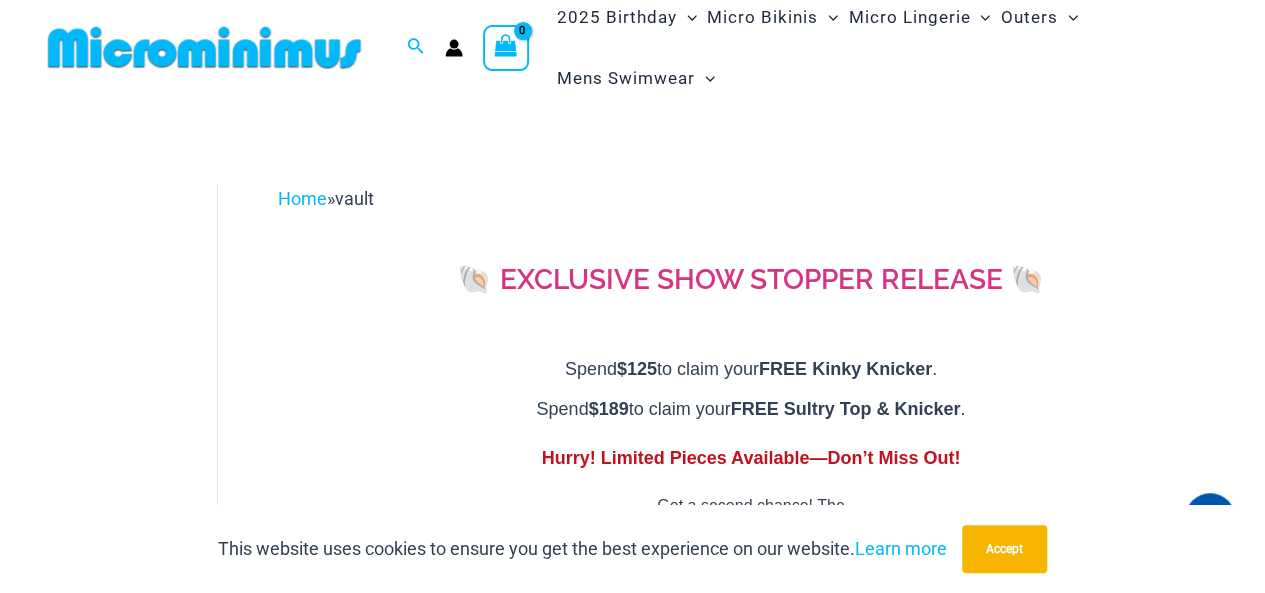 scroll, scrollTop: 0, scrollLeft: 0, axis: both 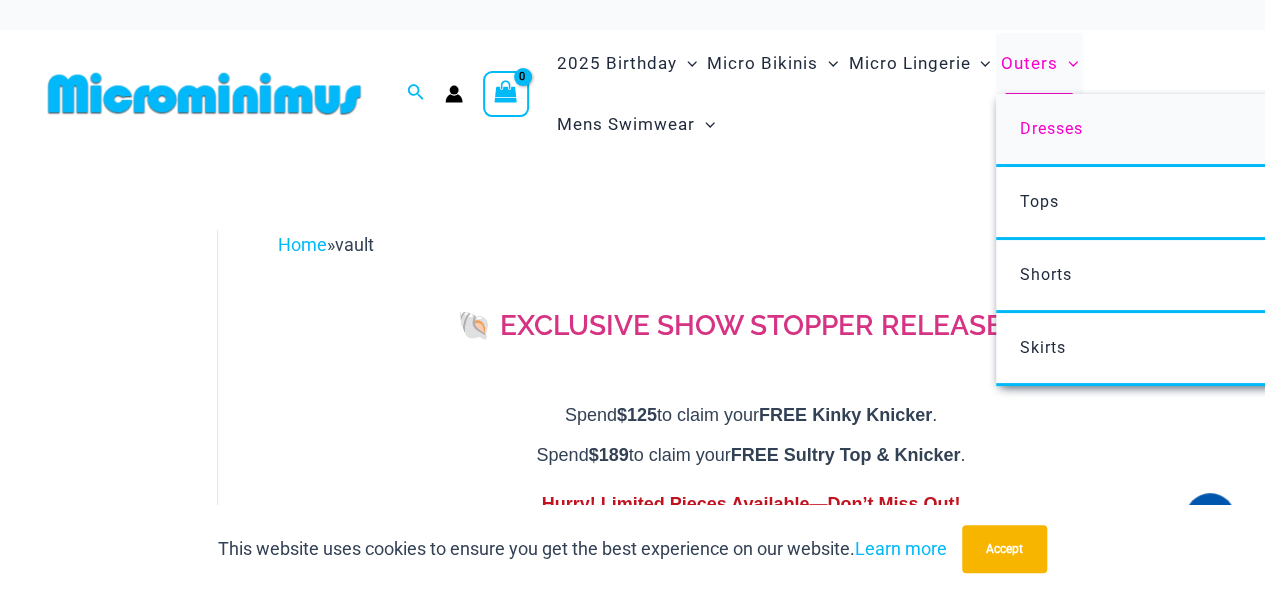 click on "Dresses" at bounding box center (1050, 128) 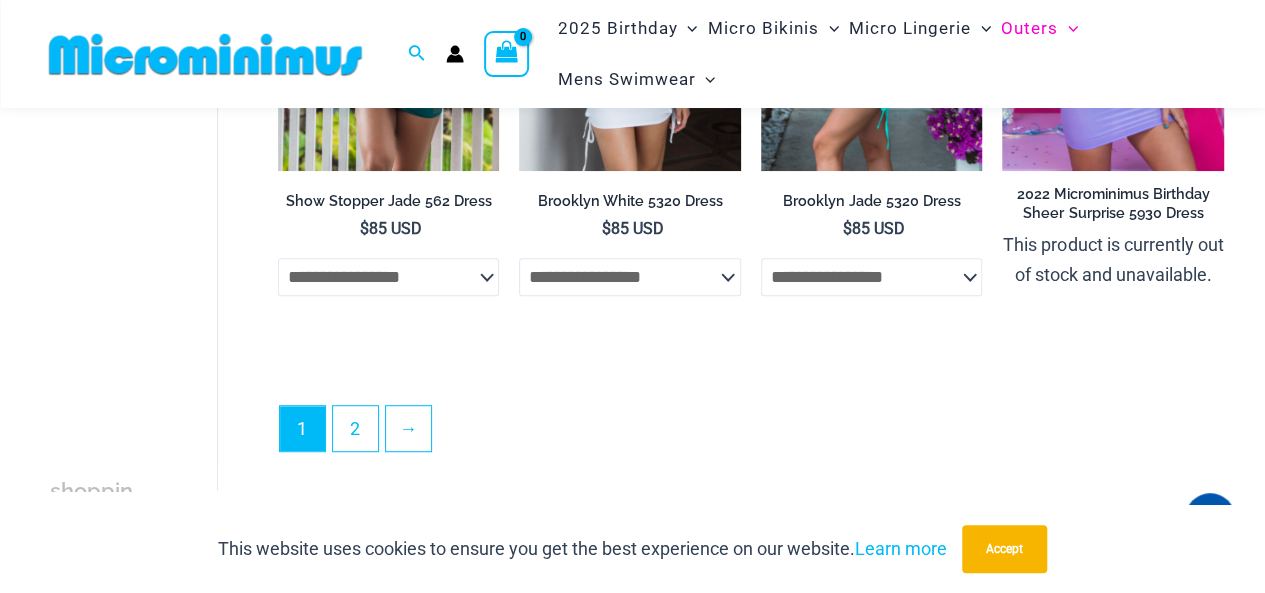 scroll, scrollTop: 4262, scrollLeft: 0, axis: vertical 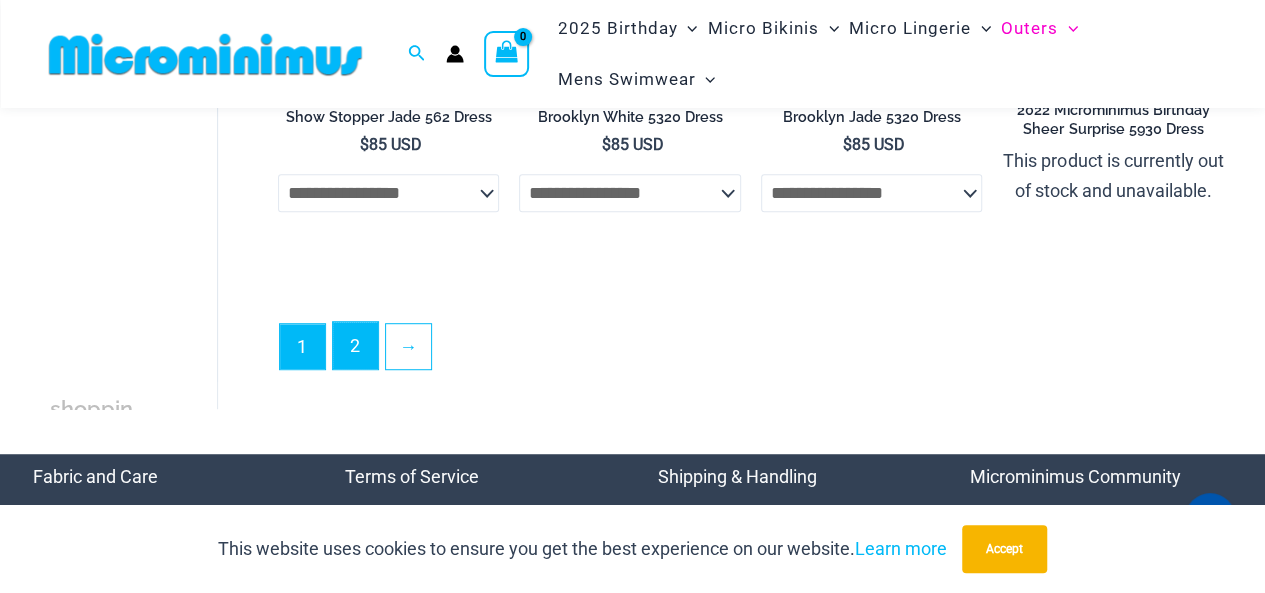 click on "2" at bounding box center [355, 345] 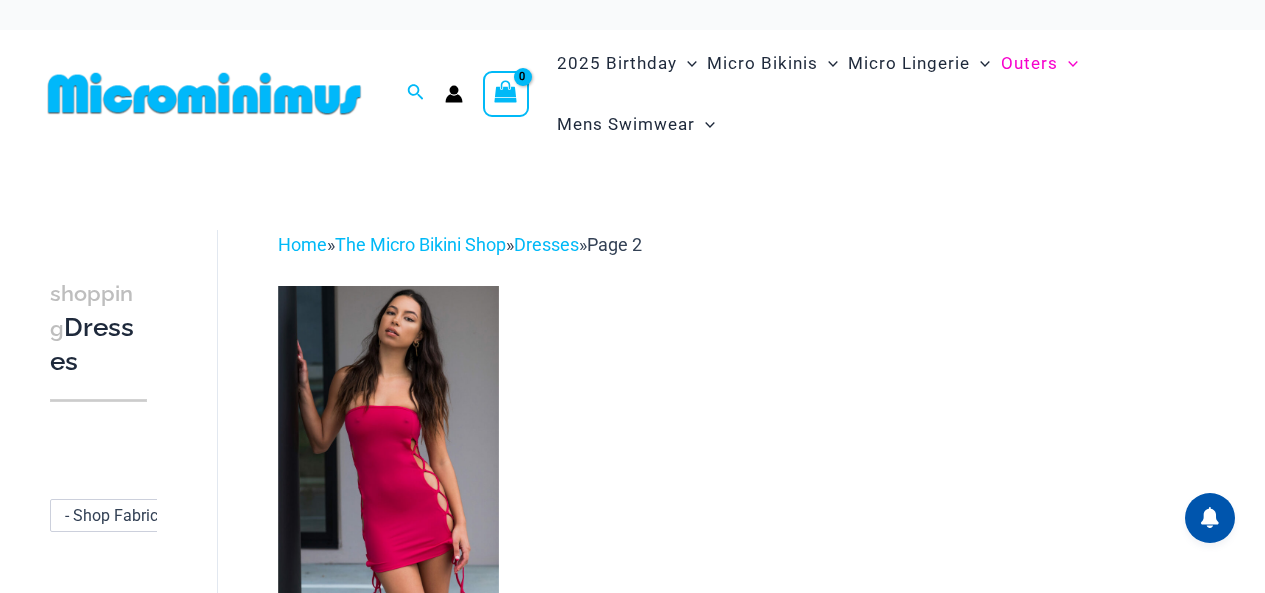 scroll, scrollTop: 0, scrollLeft: 0, axis: both 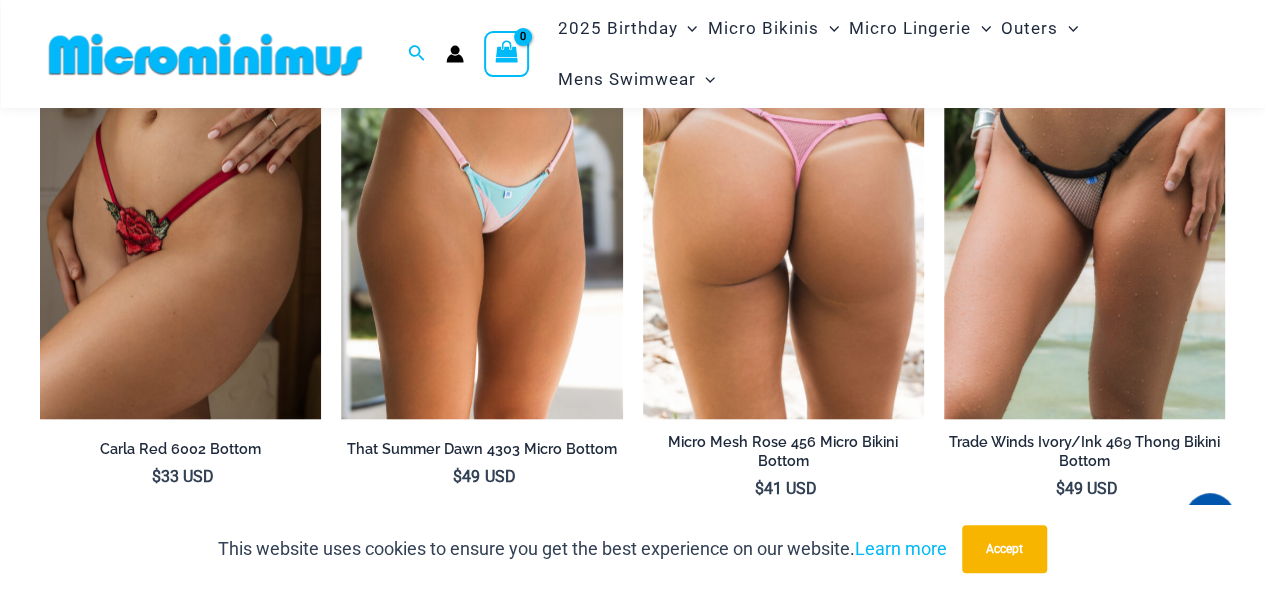 drag, startPoint x: 1268, startPoint y: 28, endPoint x: 1231, endPoint y: 328, distance: 302.27304 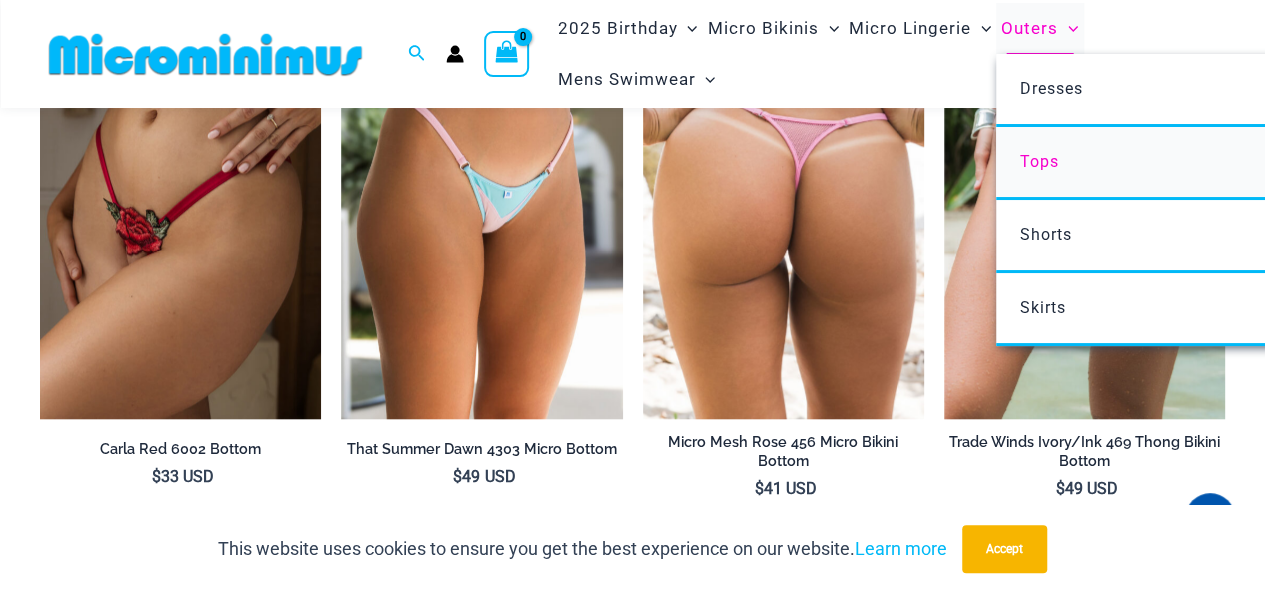 click on "Tops" at bounding box center (1293, 163) 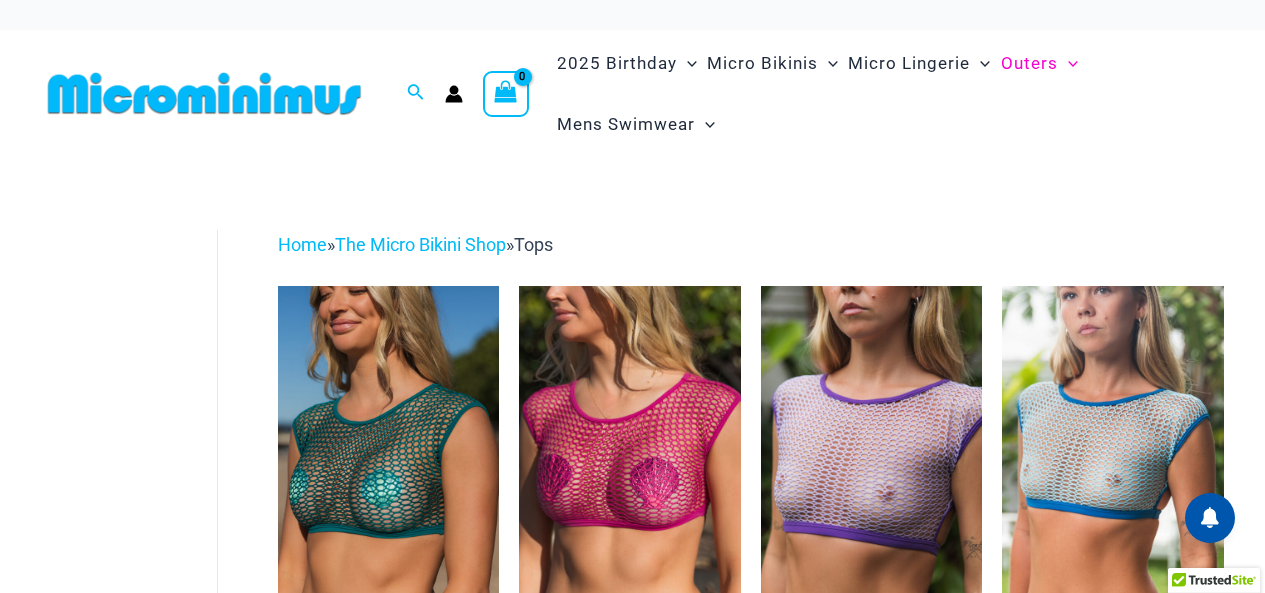 scroll, scrollTop: 0, scrollLeft: 0, axis: both 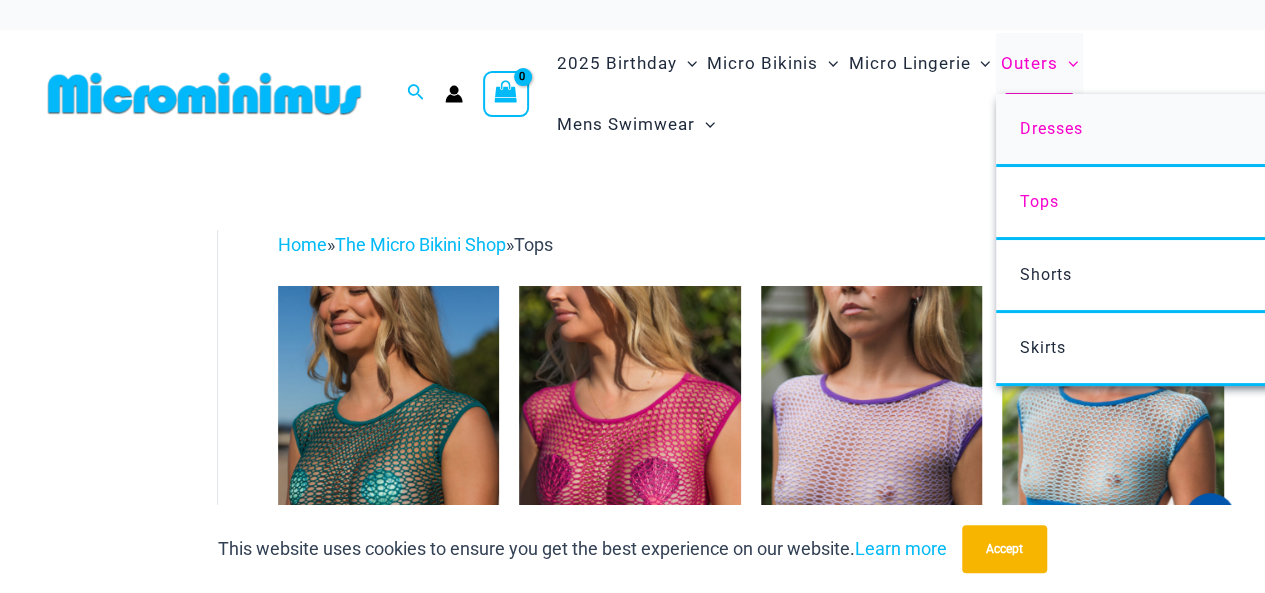 click on "Dresses" at bounding box center (1050, 128) 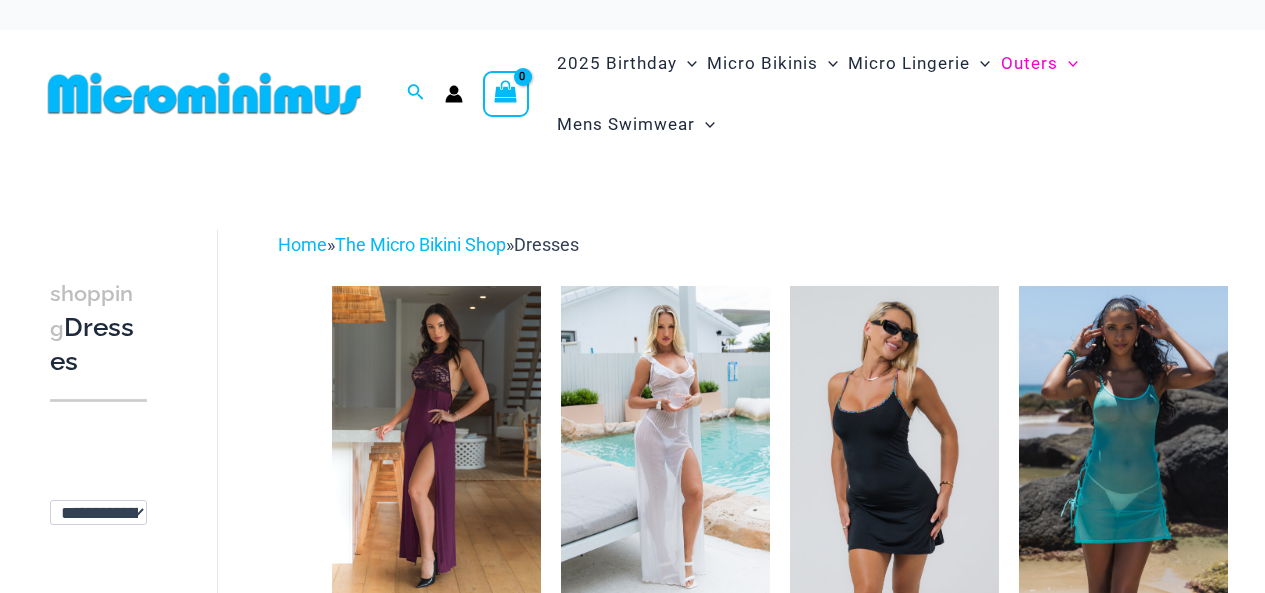 scroll, scrollTop: 0, scrollLeft: 0, axis: both 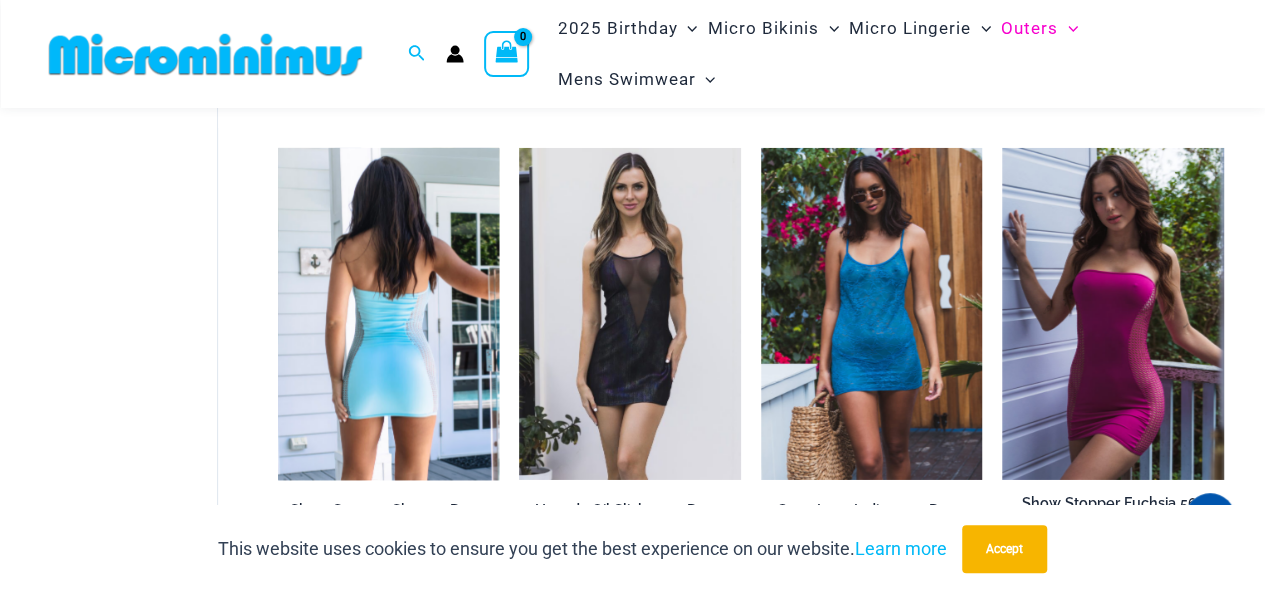click at bounding box center [389, 314] 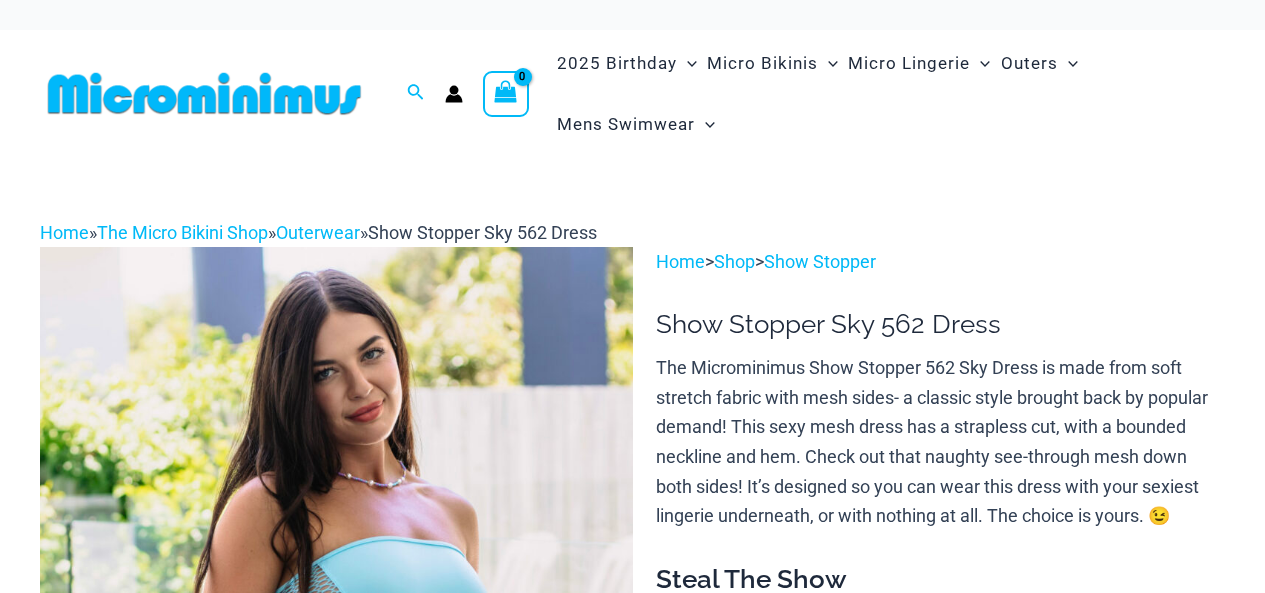 scroll, scrollTop: 0, scrollLeft: 0, axis: both 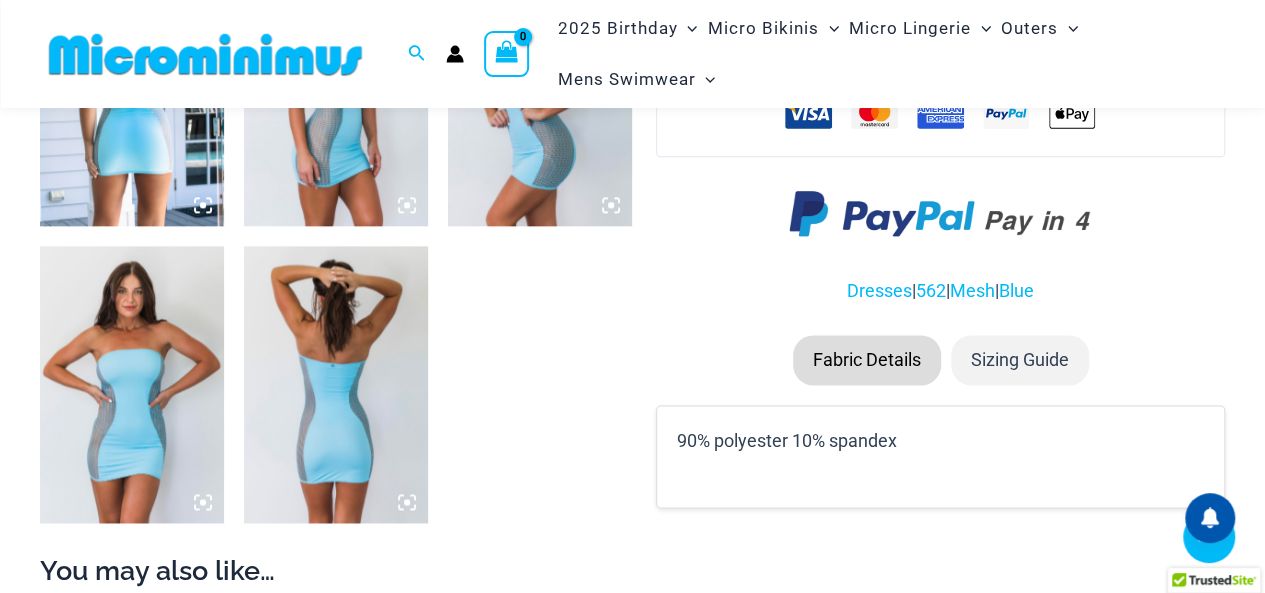 click 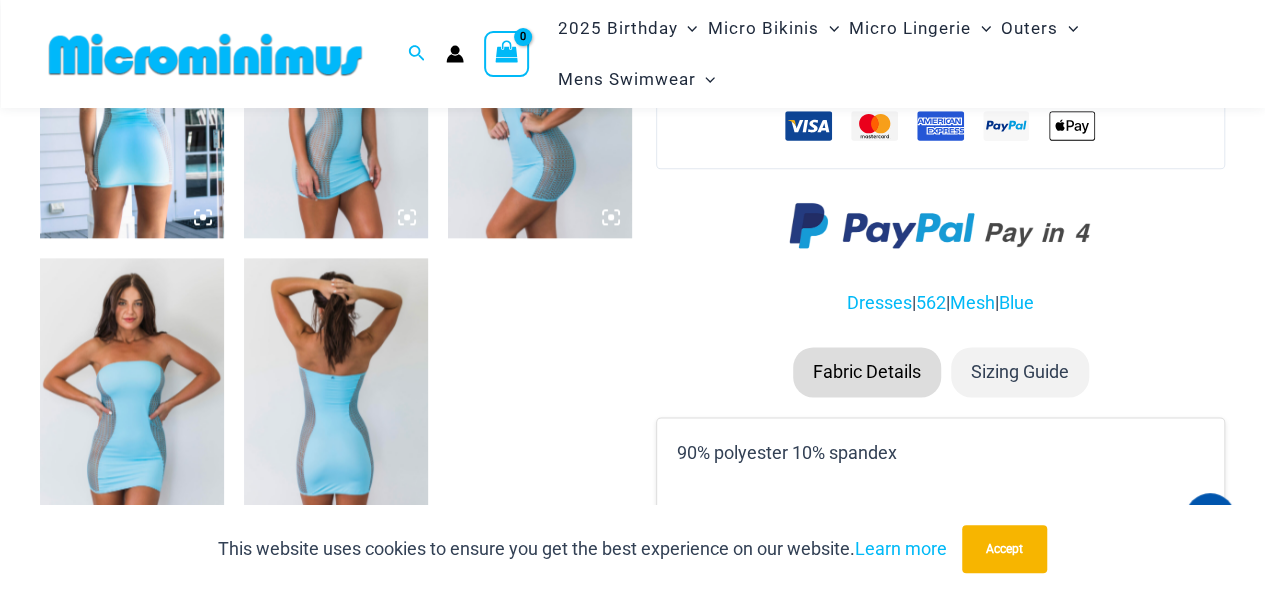 click at bounding box center [132, 396] 